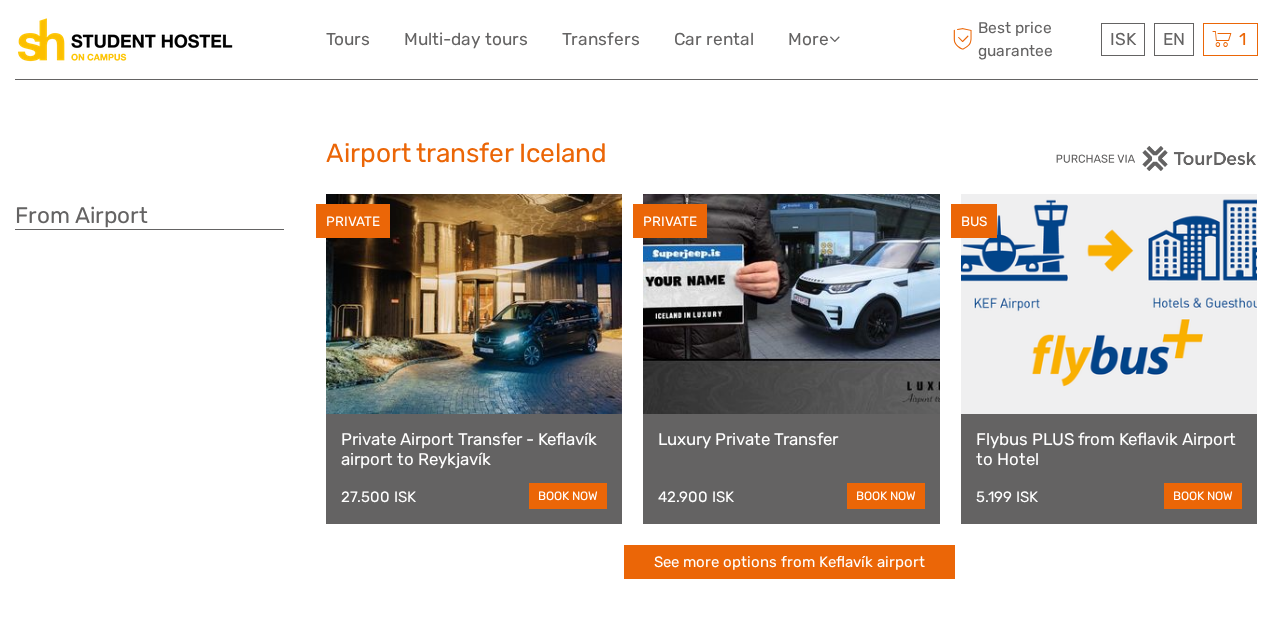 scroll, scrollTop: 0, scrollLeft: 0, axis: both 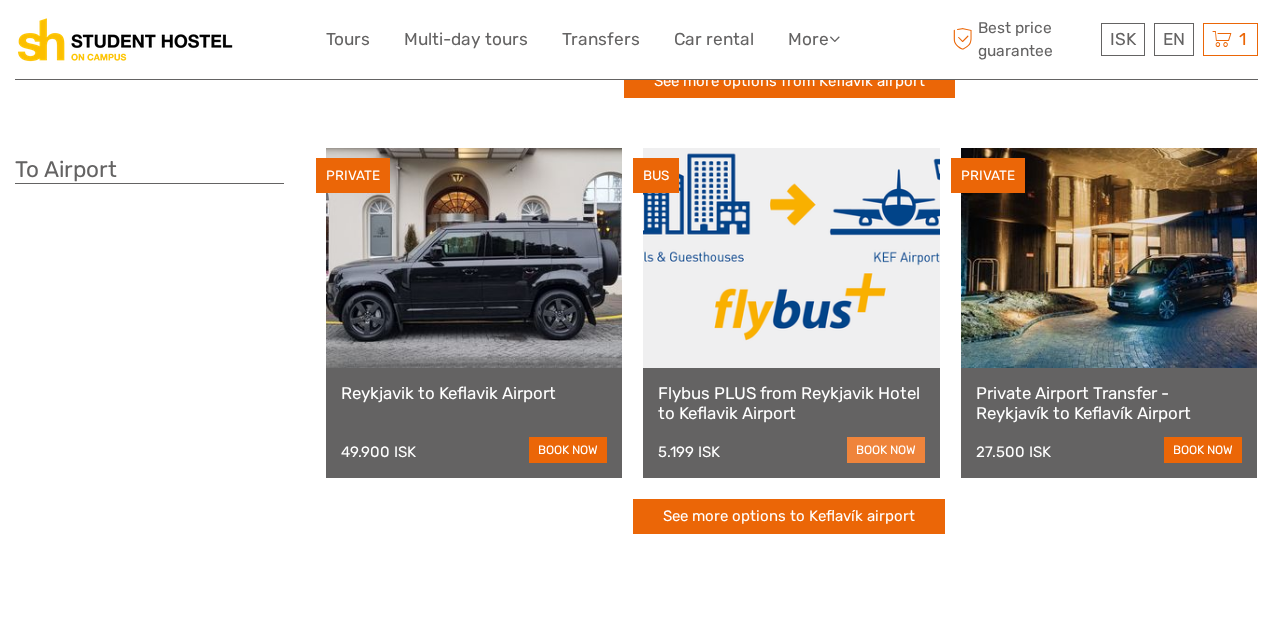 click on "book now" at bounding box center (886, 450) 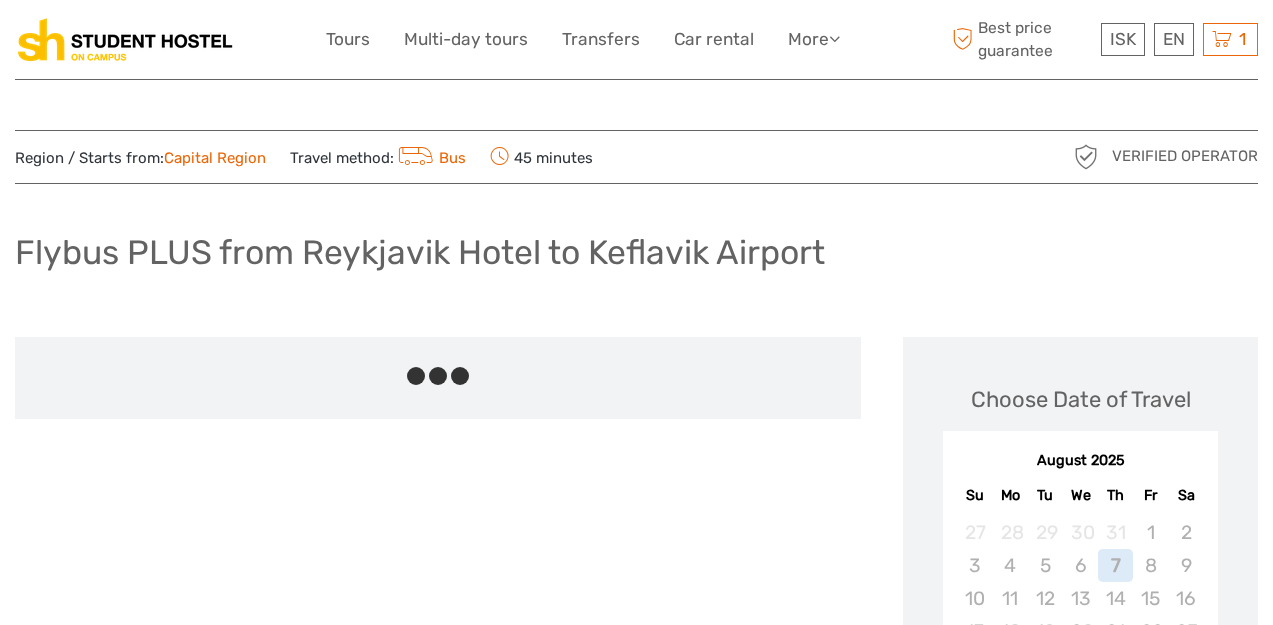 scroll, scrollTop: 0, scrollLeft: 0, axis: both 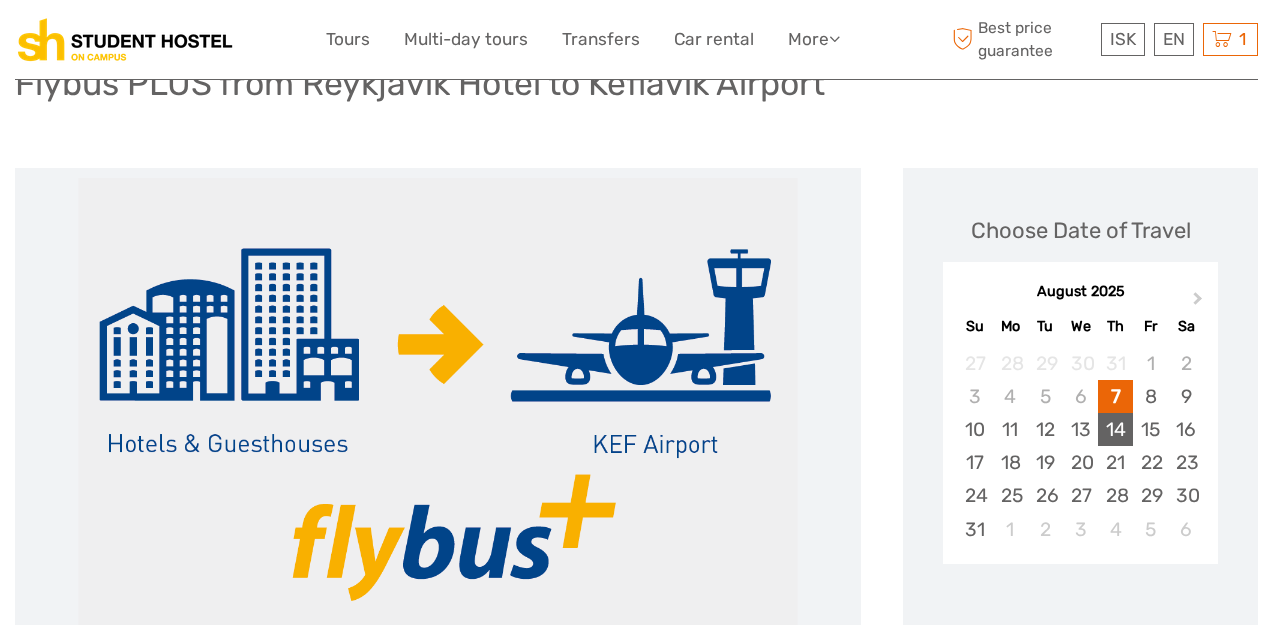 click on "14" at bounding box center (1115, 429) 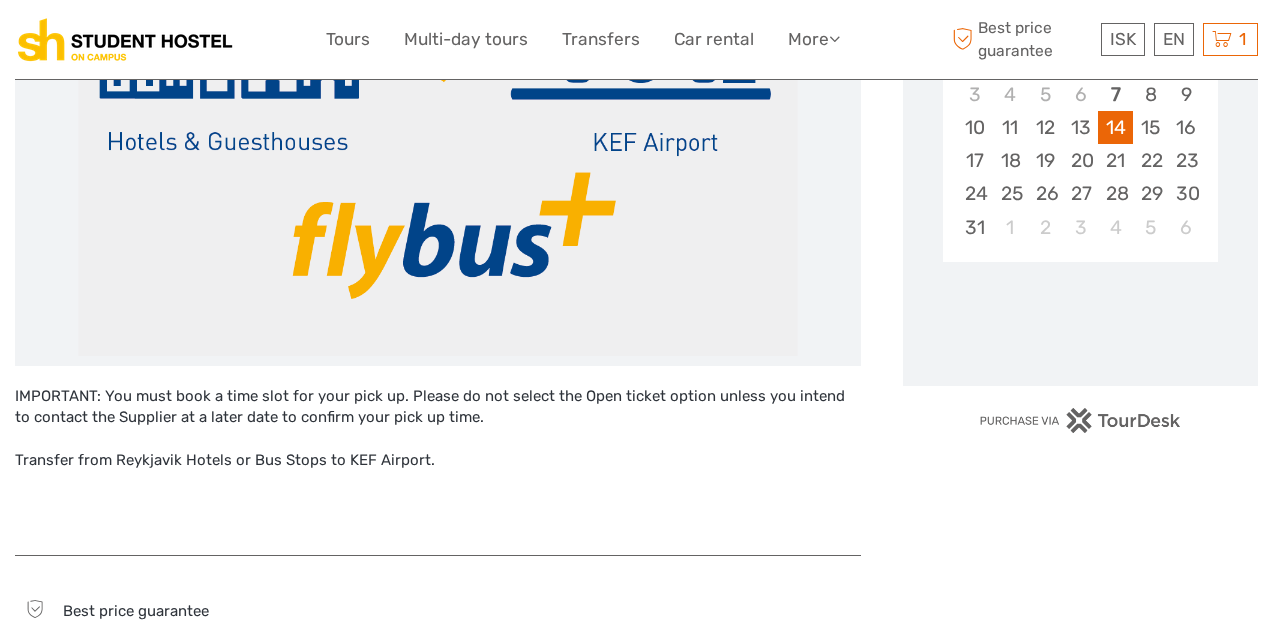 scroll, scrollTop: 485, scrollLeft: 0, axis: vertical 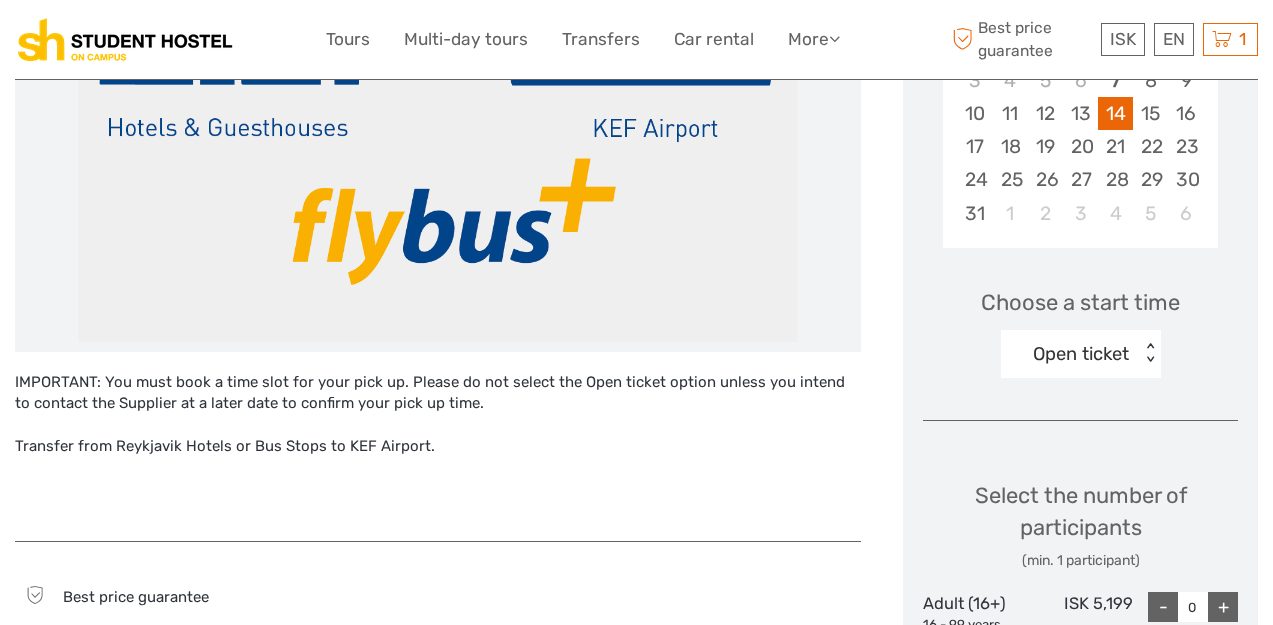 click on "< >" at bounding box center [1149, 353] 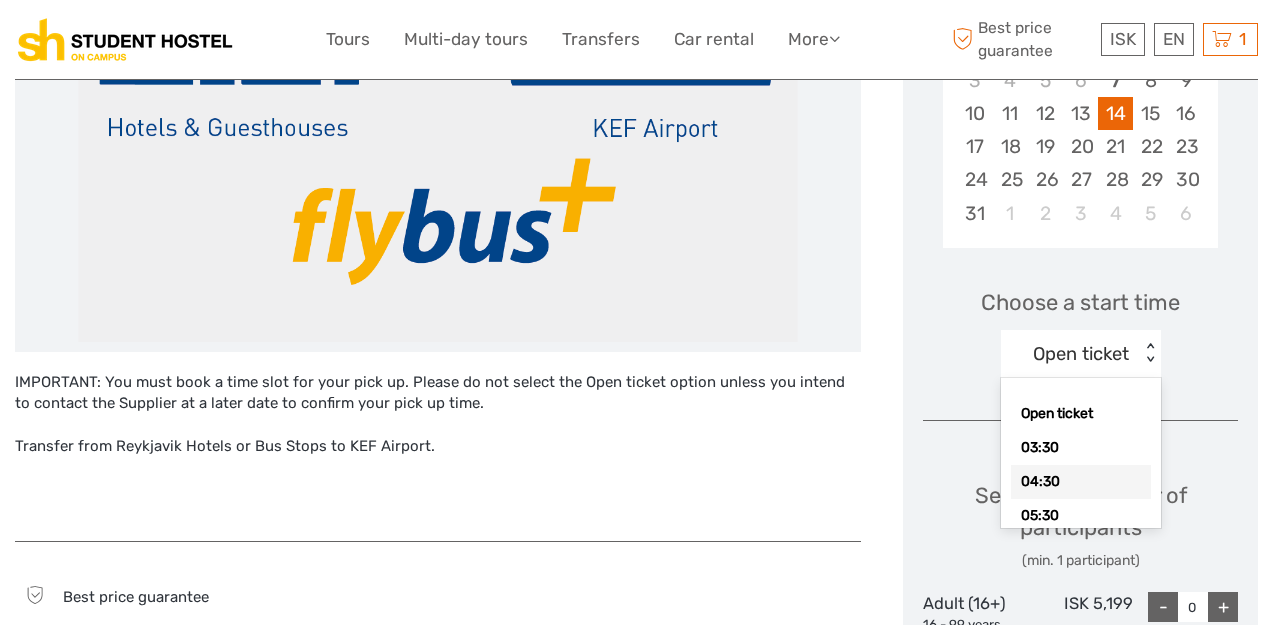 click on "04:30" at bounding box center (1081, 482) 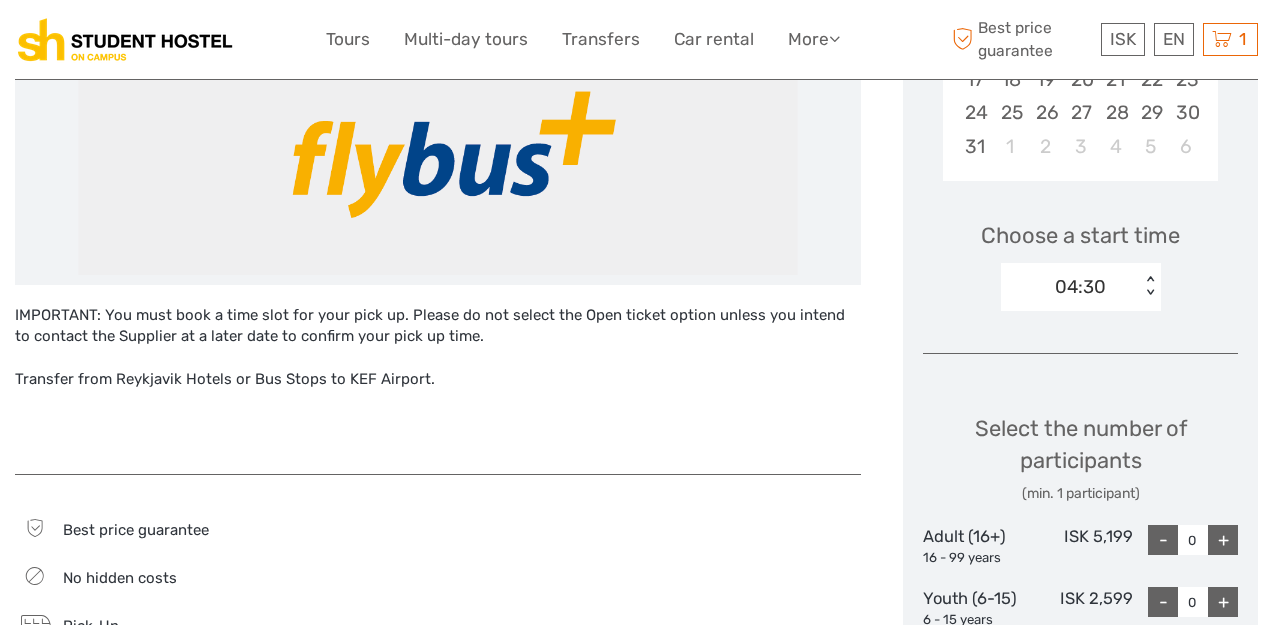 scroll, scrollTop: 616, scrollLeft: 0, axis: vertical 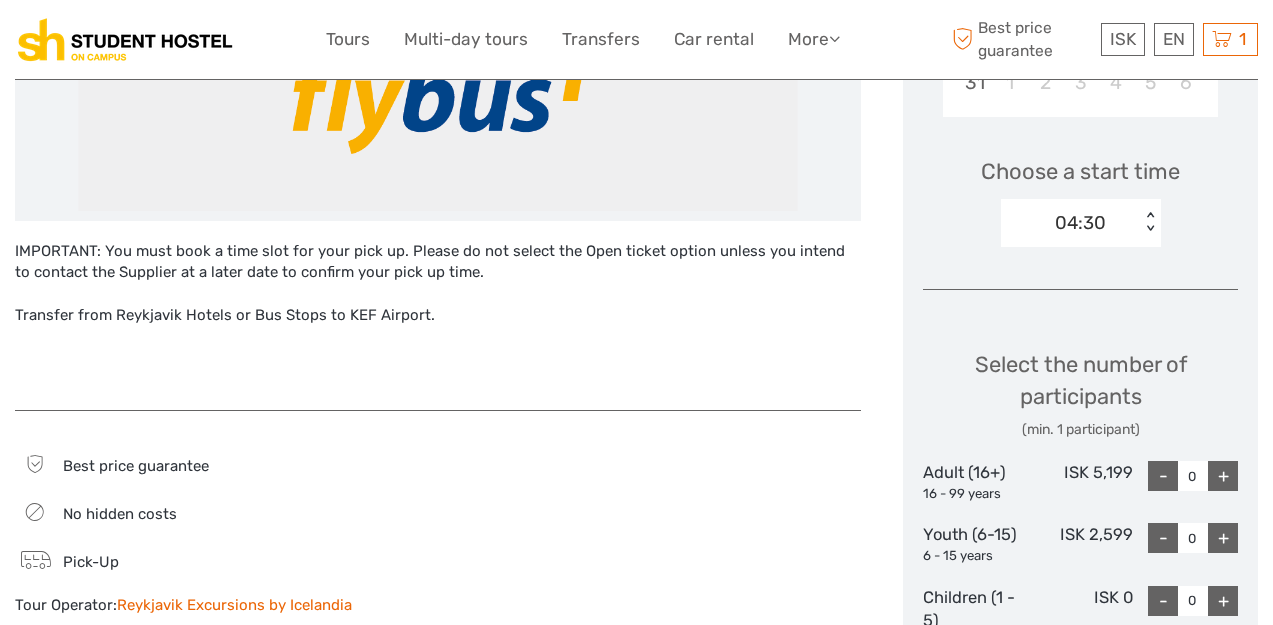 click on "+" at bounding box center [1223, 476] 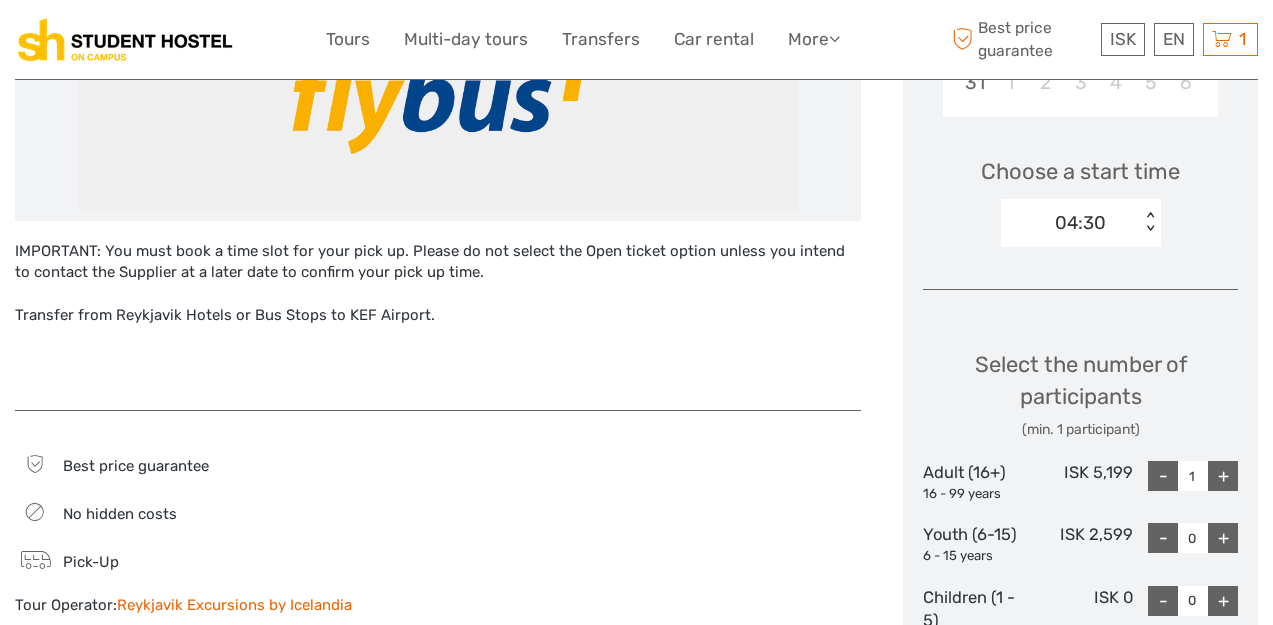 click on "+" at bounding box center (1223, 476) 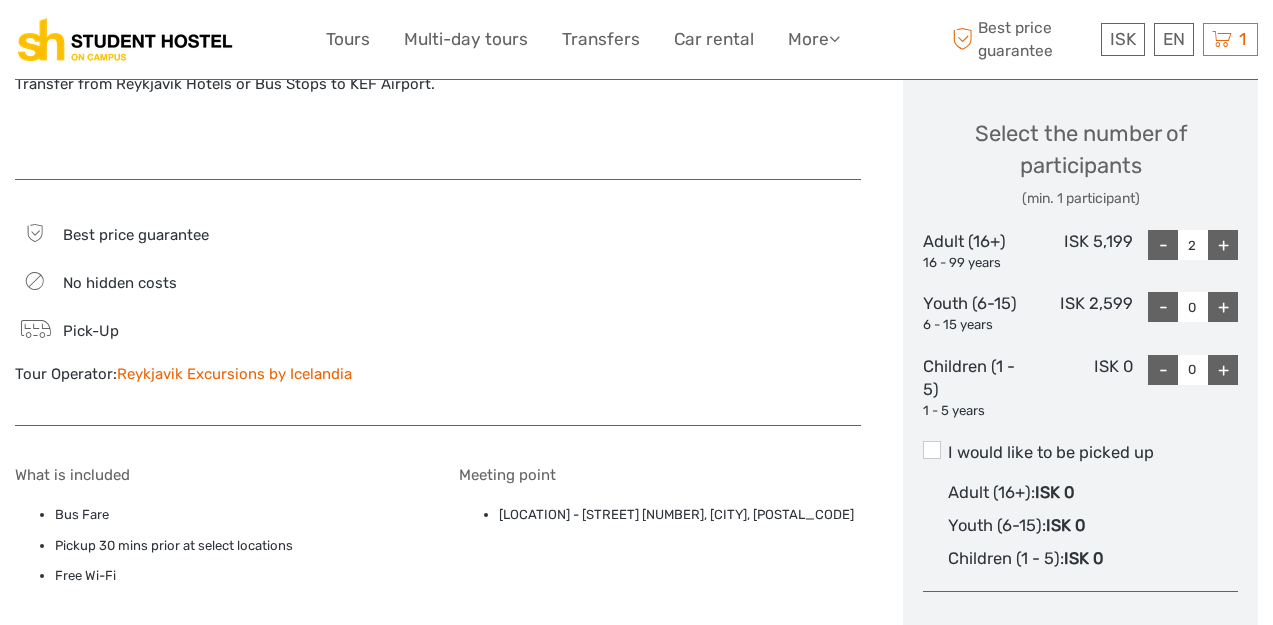 scroll, scrollTop: 839, scrollLeft: 0, axis: vertical 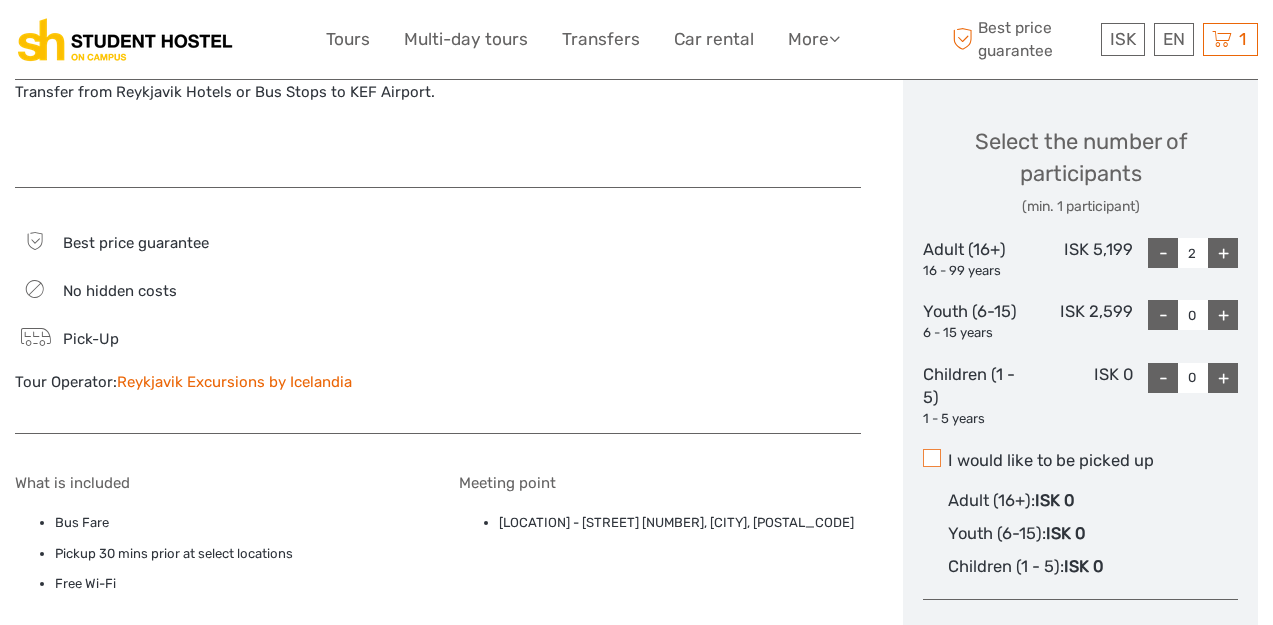 click at bounding box center (932, 458) 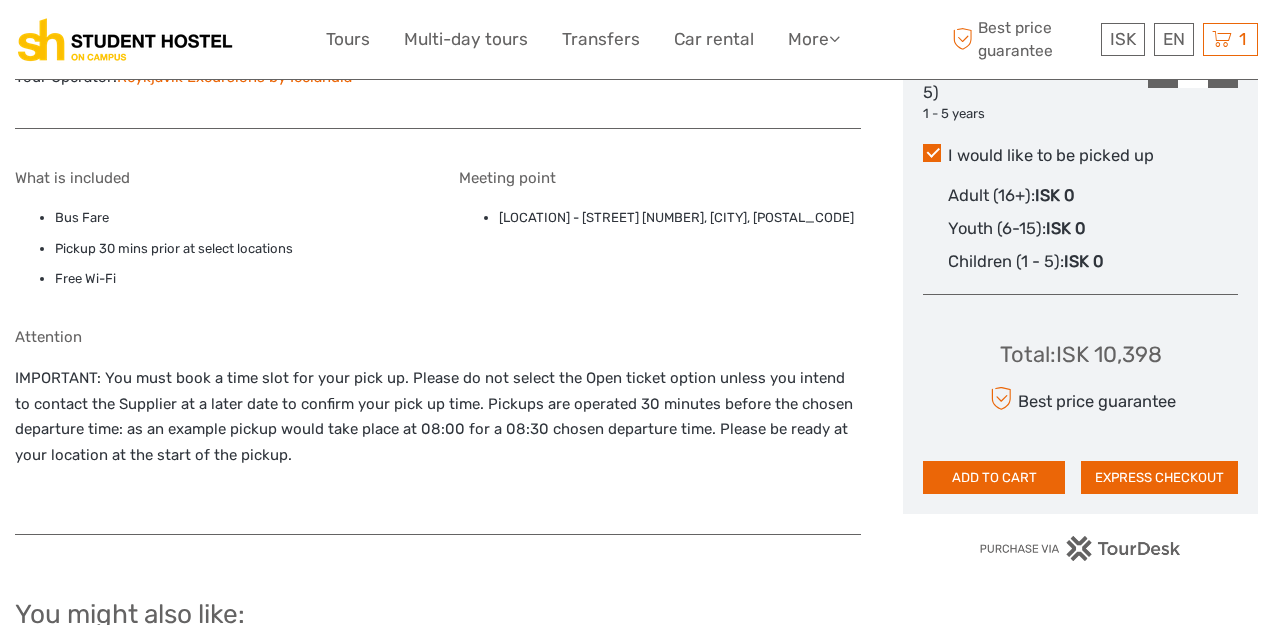 scroll, scrollTop: 1146, scrollLeft: 0, axis: vertical 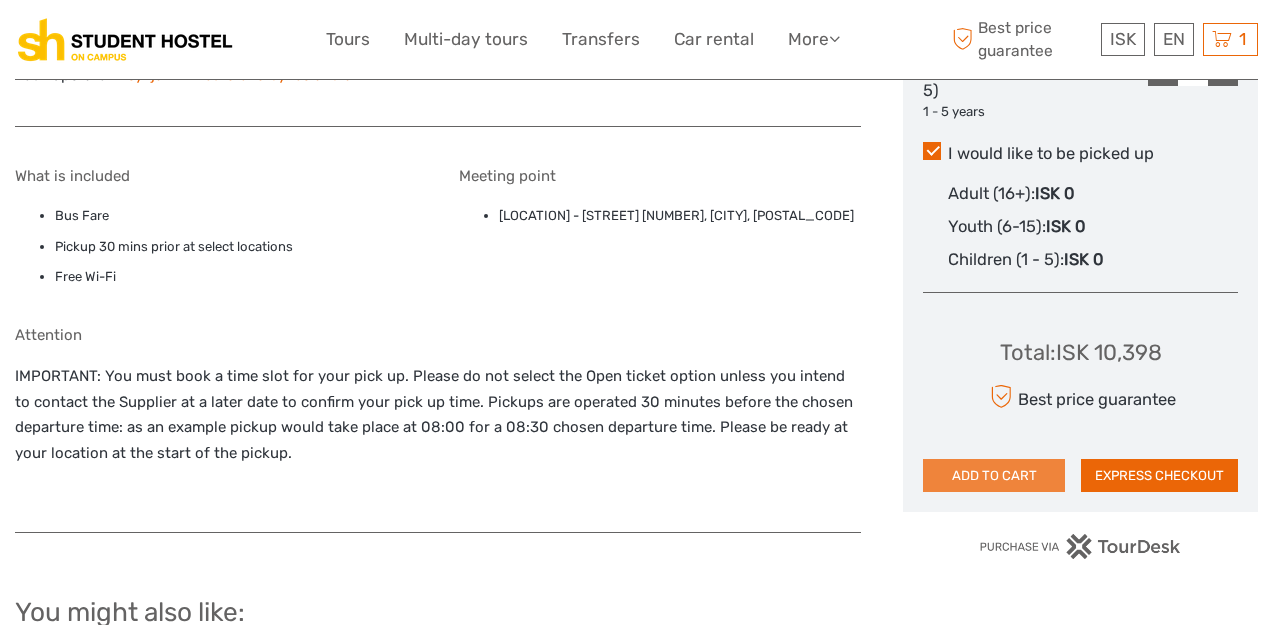 click on "ADD TO CART" at bounding box center [994, 476] 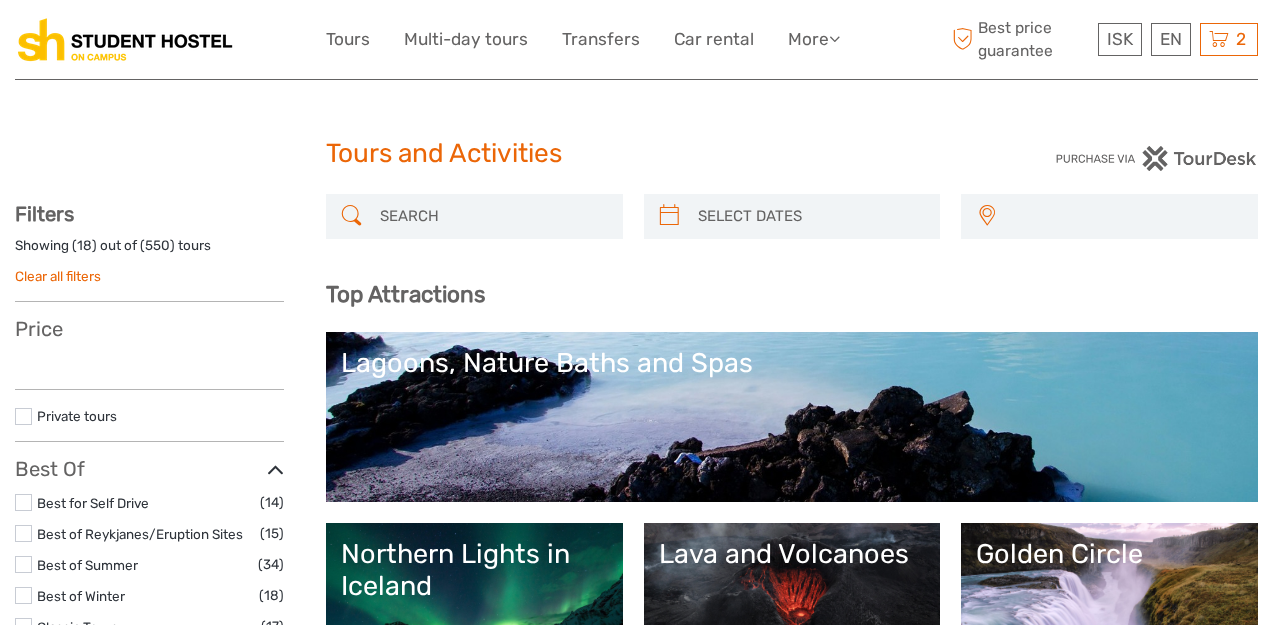 select 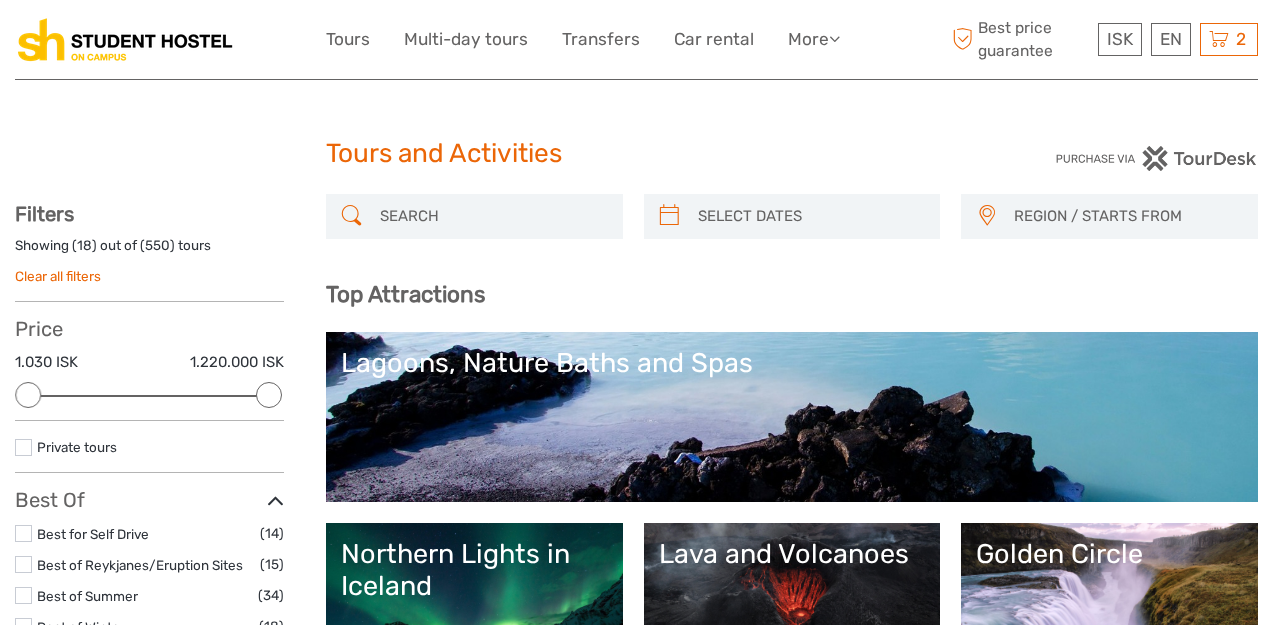 scroll, scrollTop: 0, scrollLeft: 0, axis: both 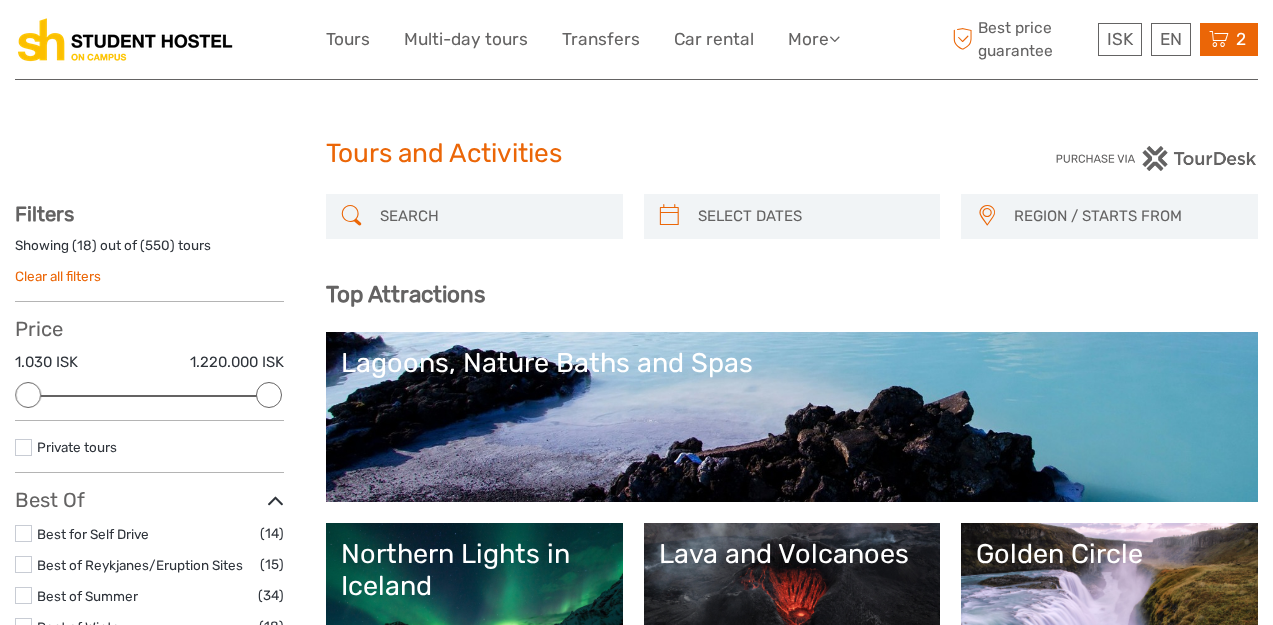click at bounding box center [1219, 39] 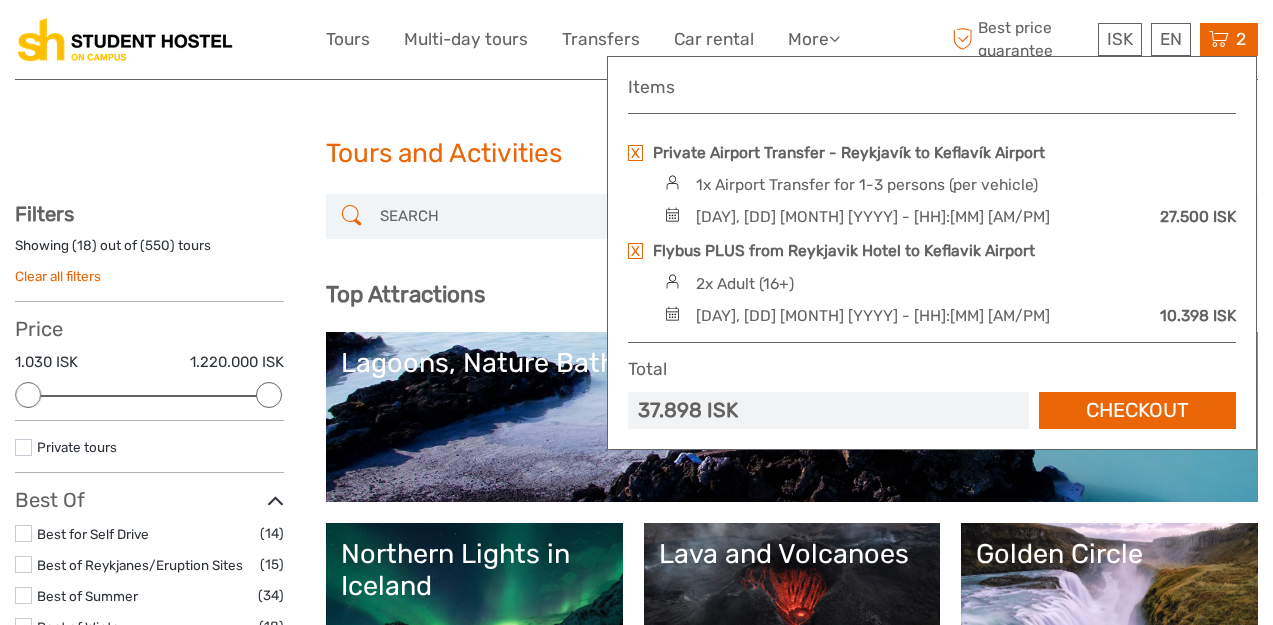 click at bounding box center (635, 153) 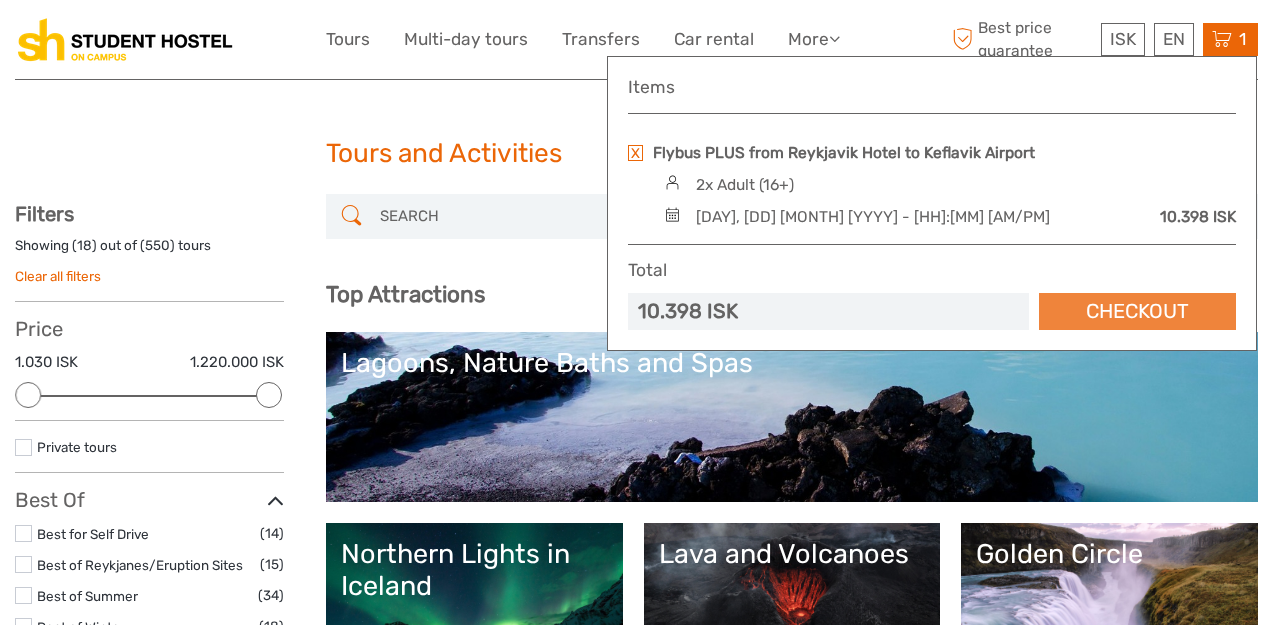 click on "Checkout" at bounding box center [1137, 311] 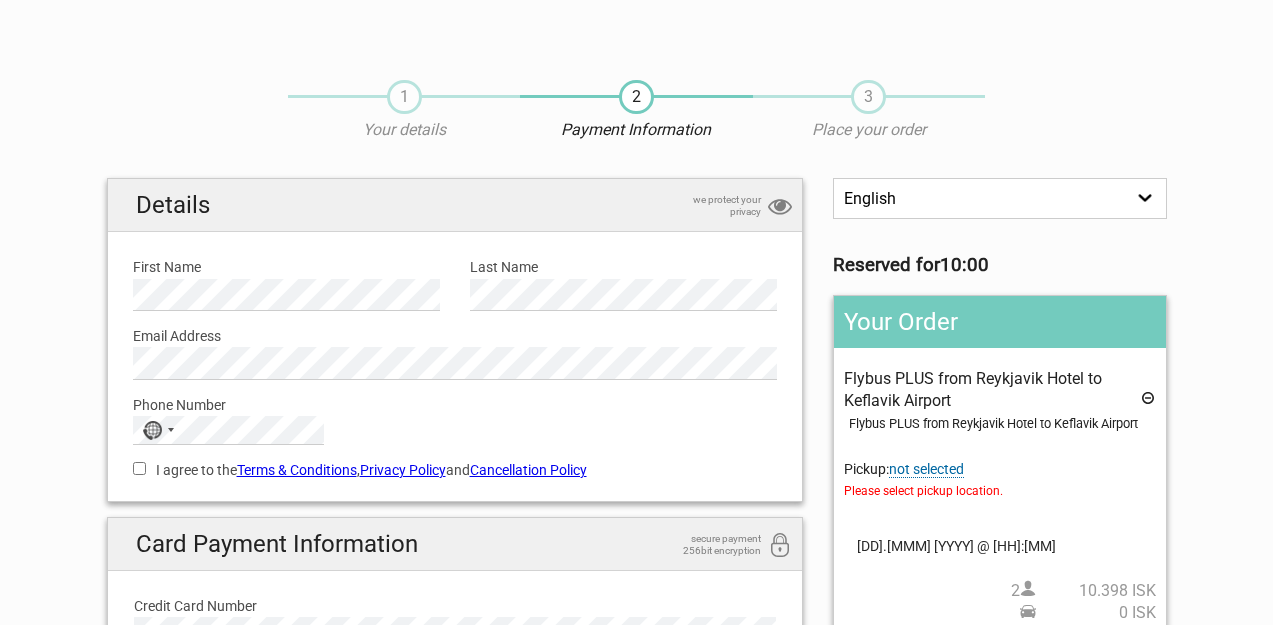 scroll, scrollTop: 0, scrollLeft: 0, axis: both 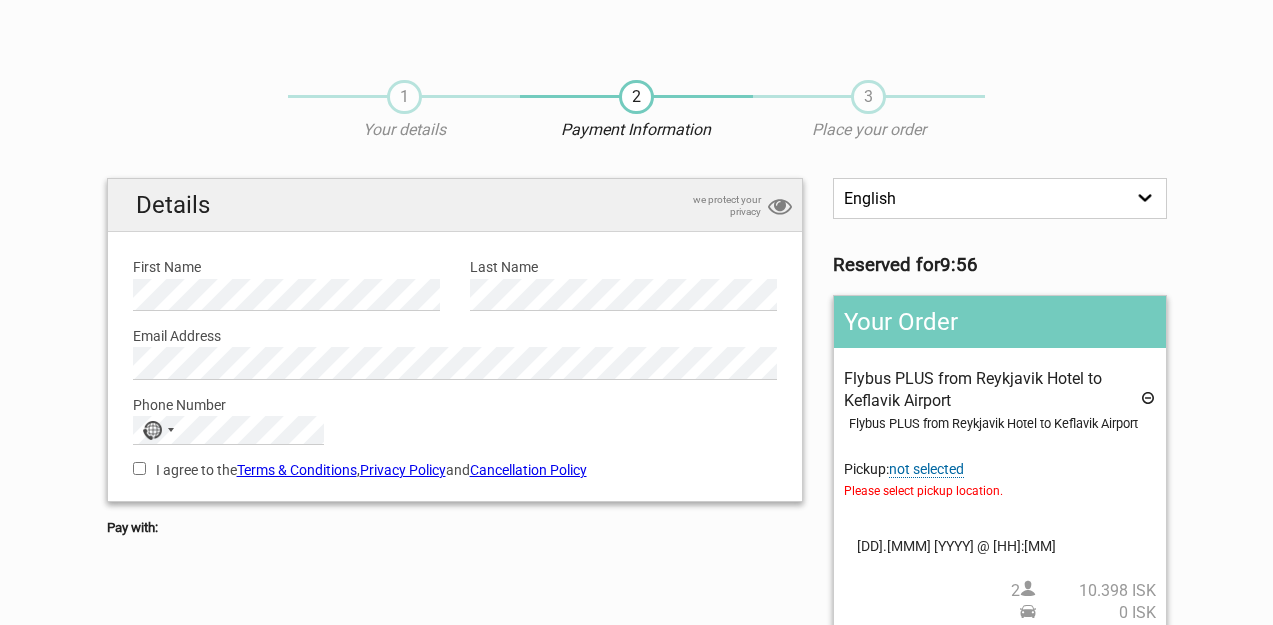 click on "not selected" at bounding box center (926, 469) 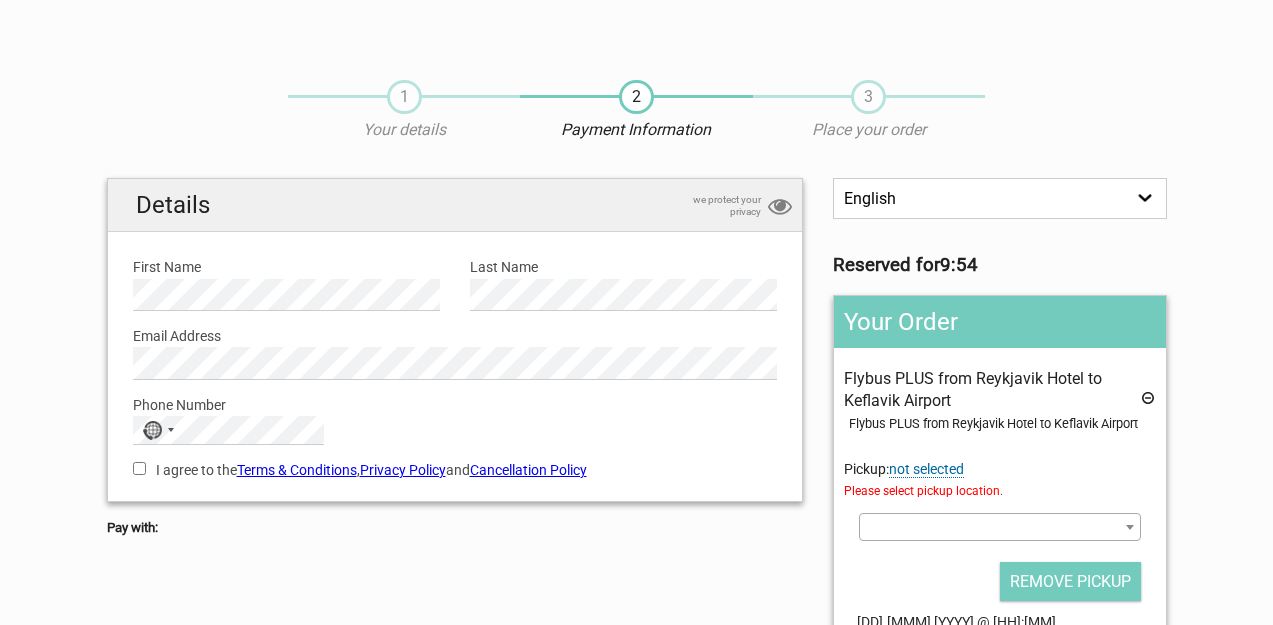 click at bounding box center [999, 527] 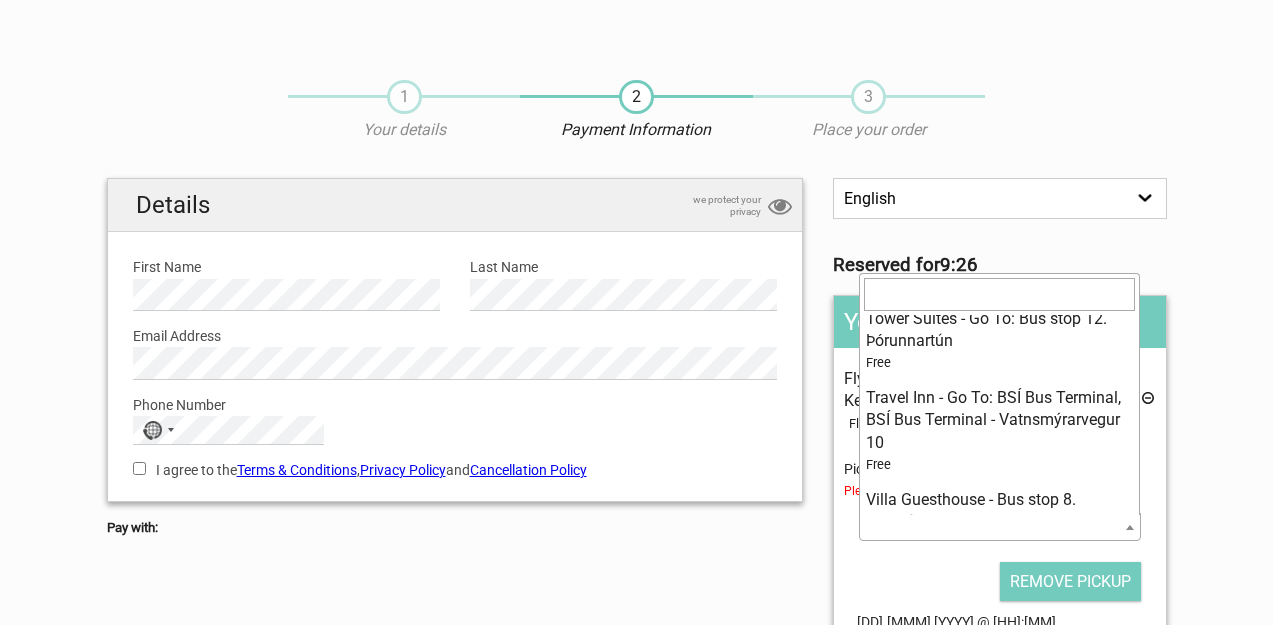 scroll, scrollTop: 13900, scrollLeft: 0, axis: vertical 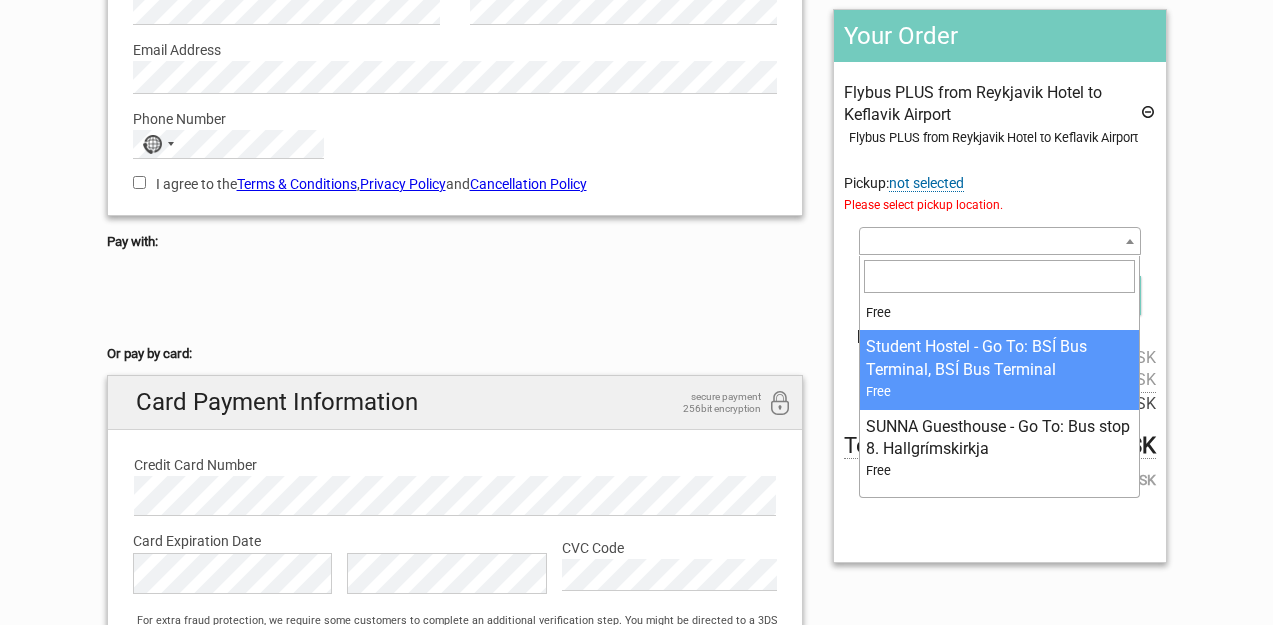 select on "1138015" 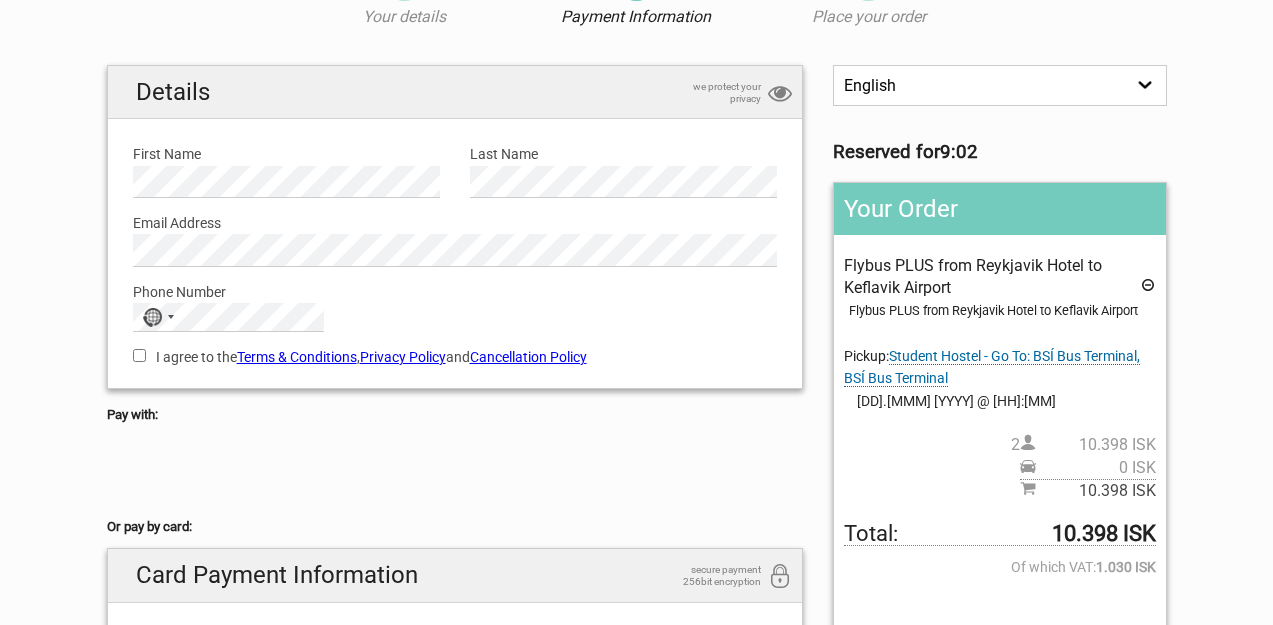 scroll, scrollTop: 105, scrollLeft: 0, axis: vertical 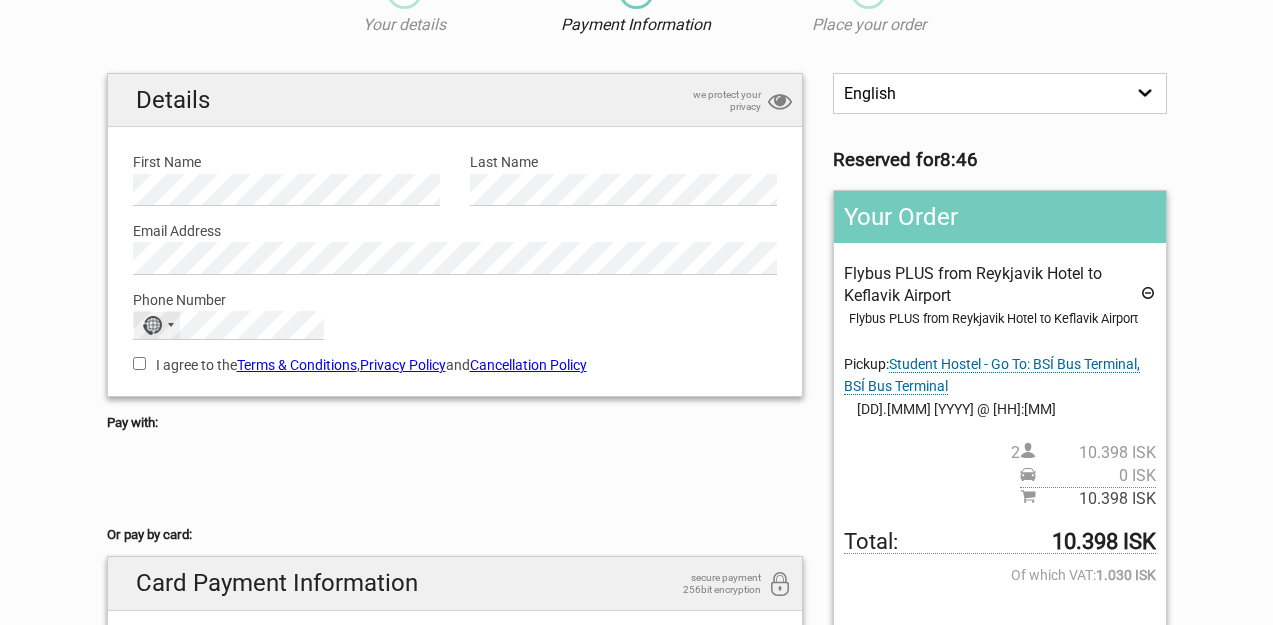 click on "No country selected" at bounding box center [157, 325] 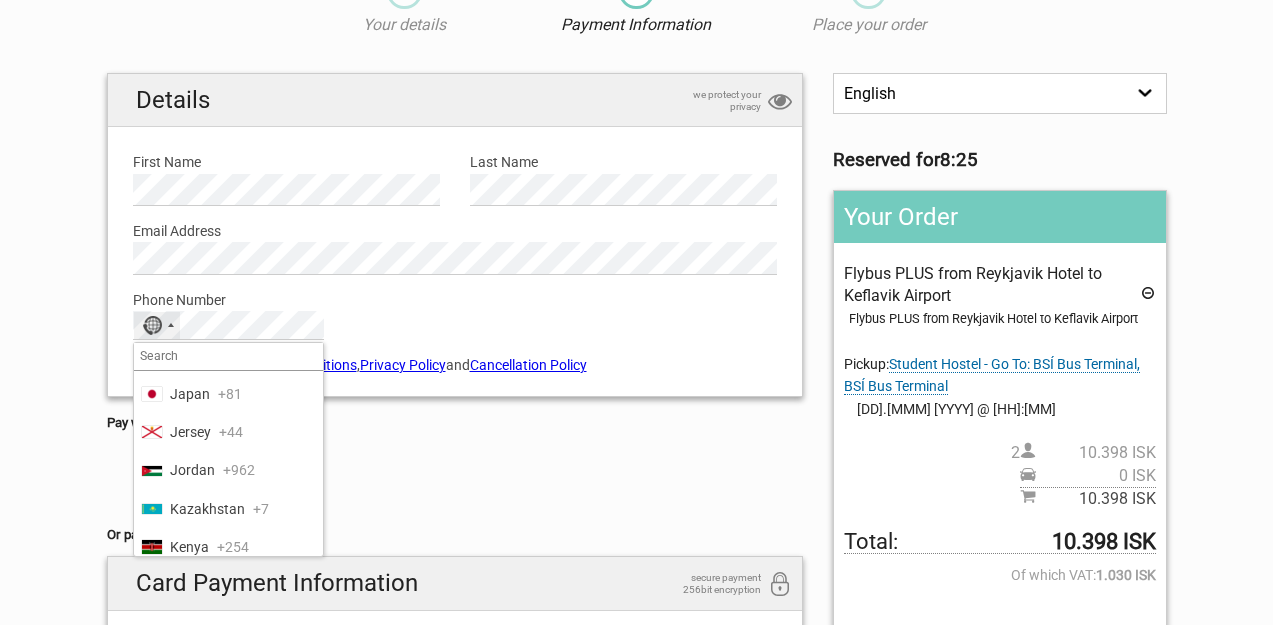 scroll, scrollTop: 4383, scrollLeft: 0, axis: vertical 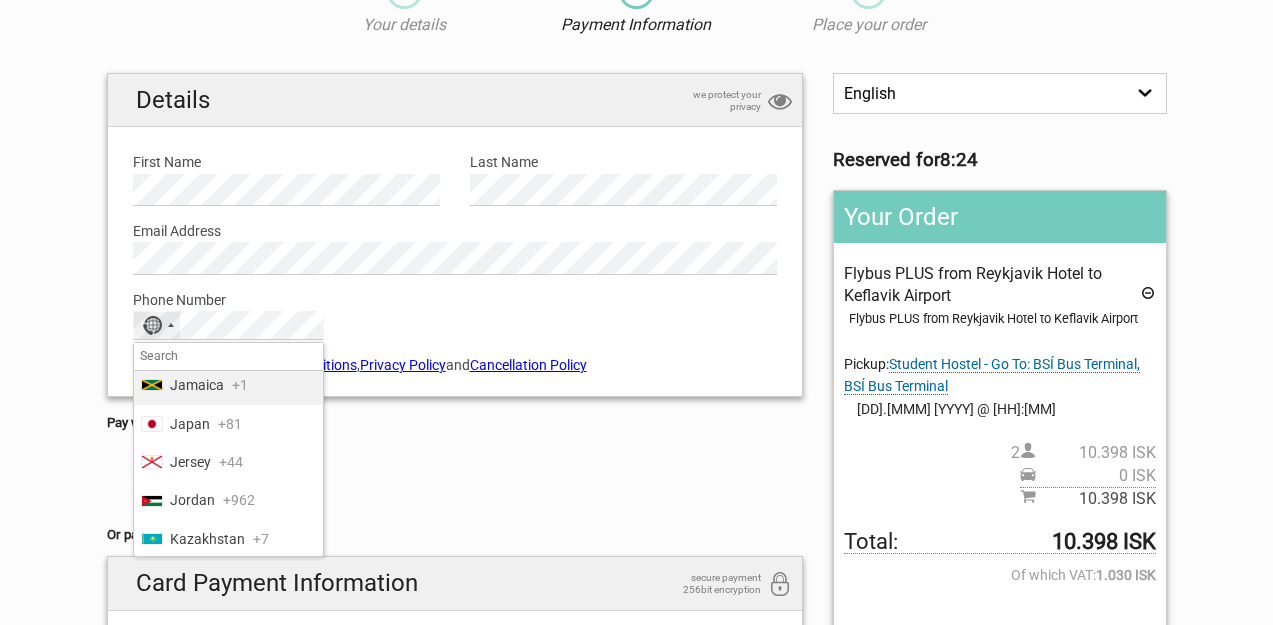 click on "Jamaica +1" at bounding box center [228, 385] 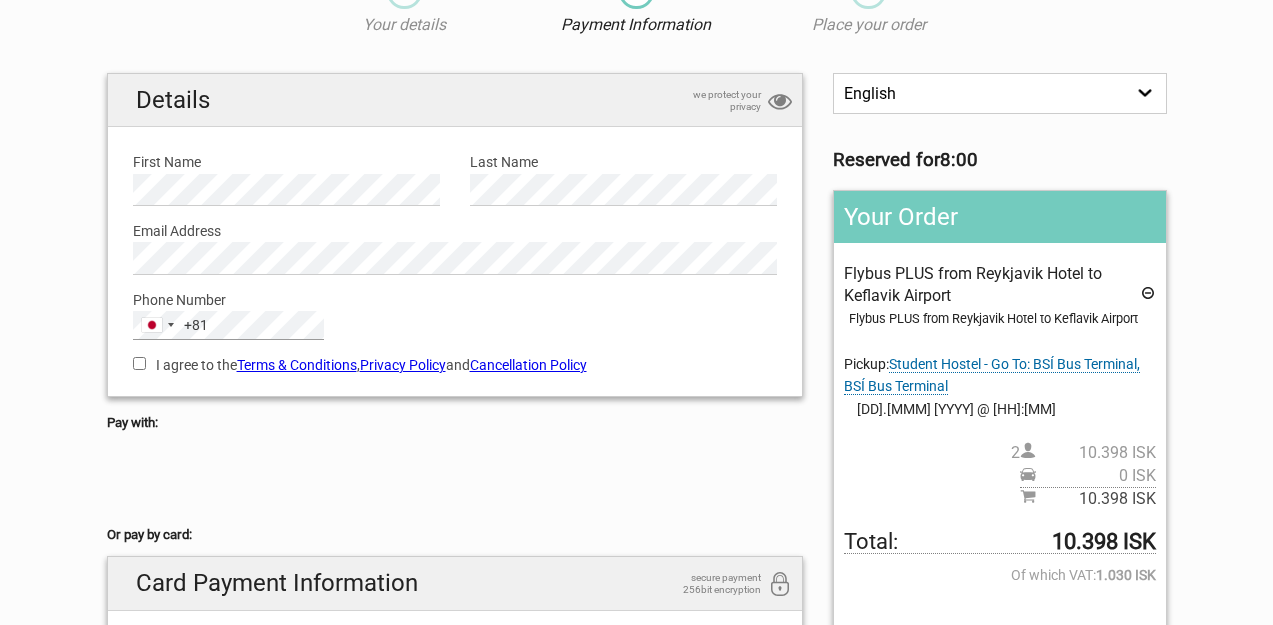 click on "I agree to the  Terms & Conditions ,  Privacy Policy  and  Cancellation Policy" at bounding box center (139, 363) 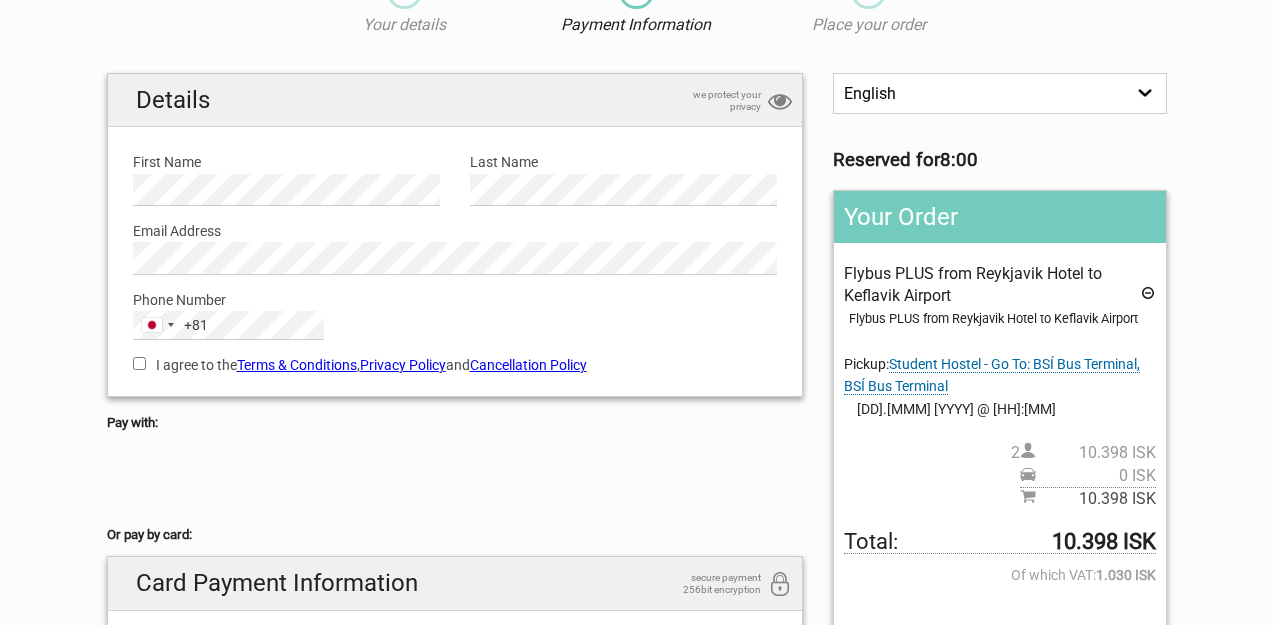 checkbox on "true" 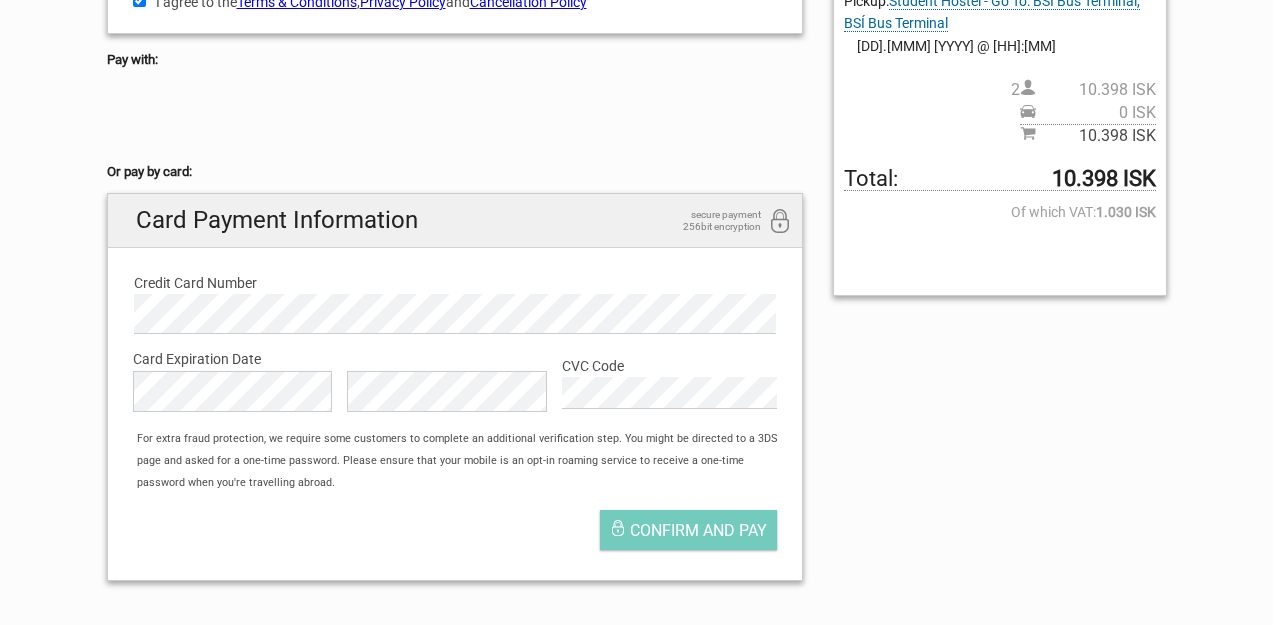 scroll, scrollTop: 520, scrollLeft: 0, axis: vertical 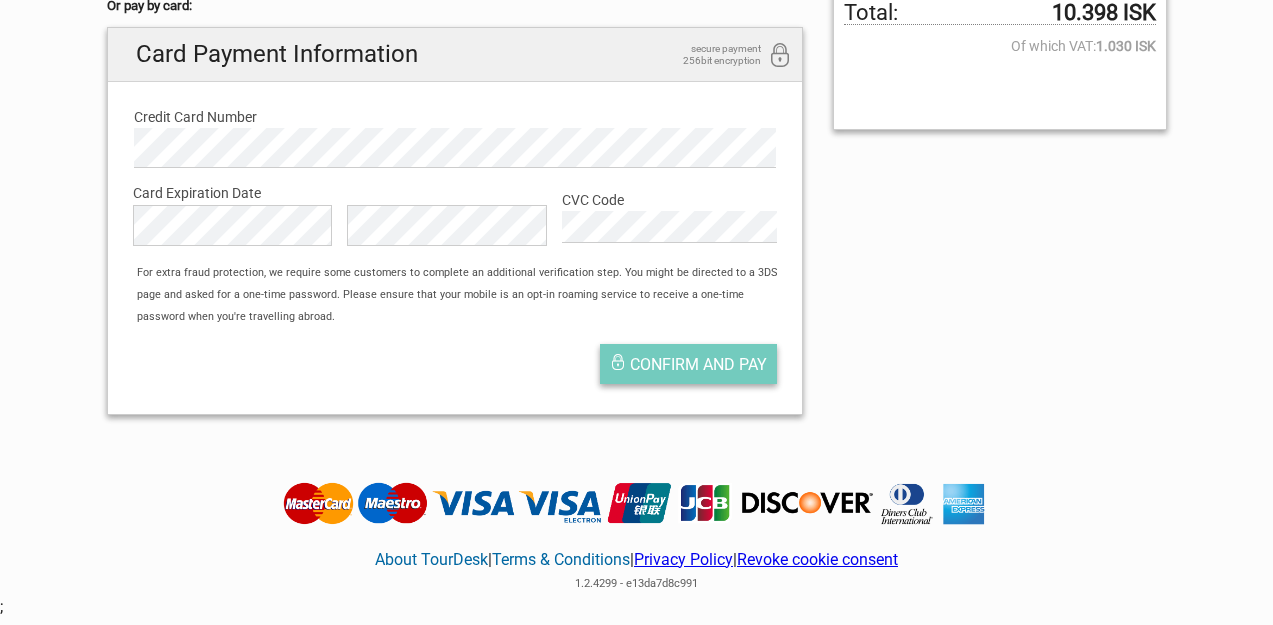 click on "Confirm and pay" at bounding box center [698, 364] 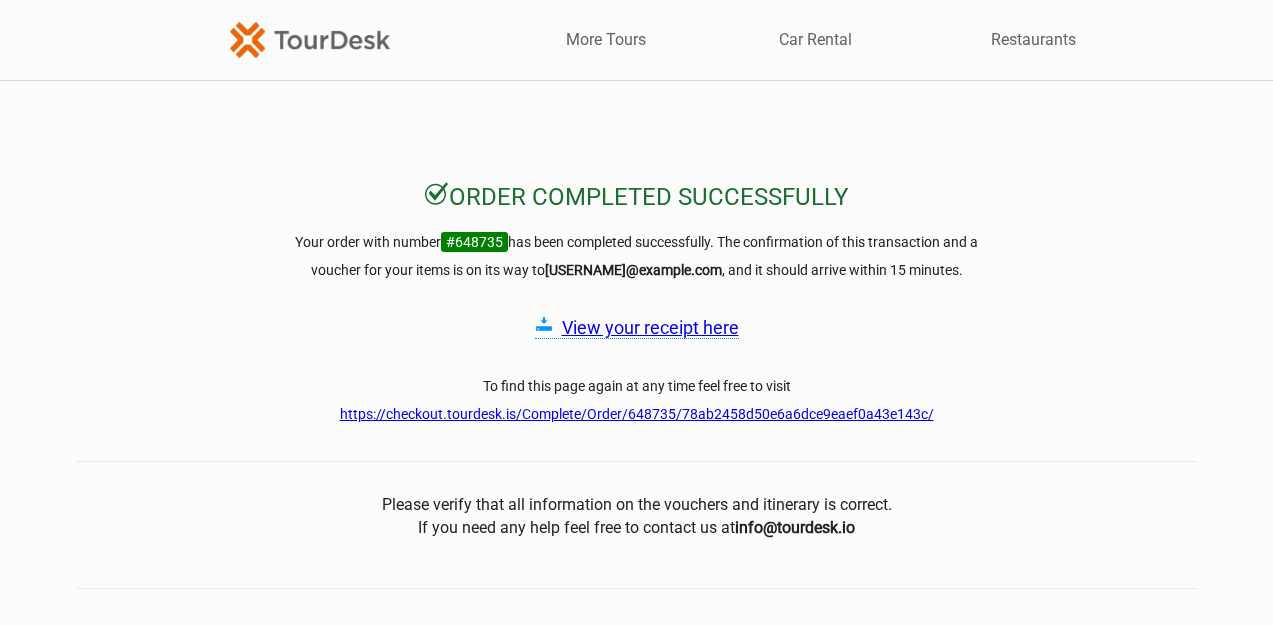 scroll, scrollTop: 0, scrollLeft: 0, axis: both 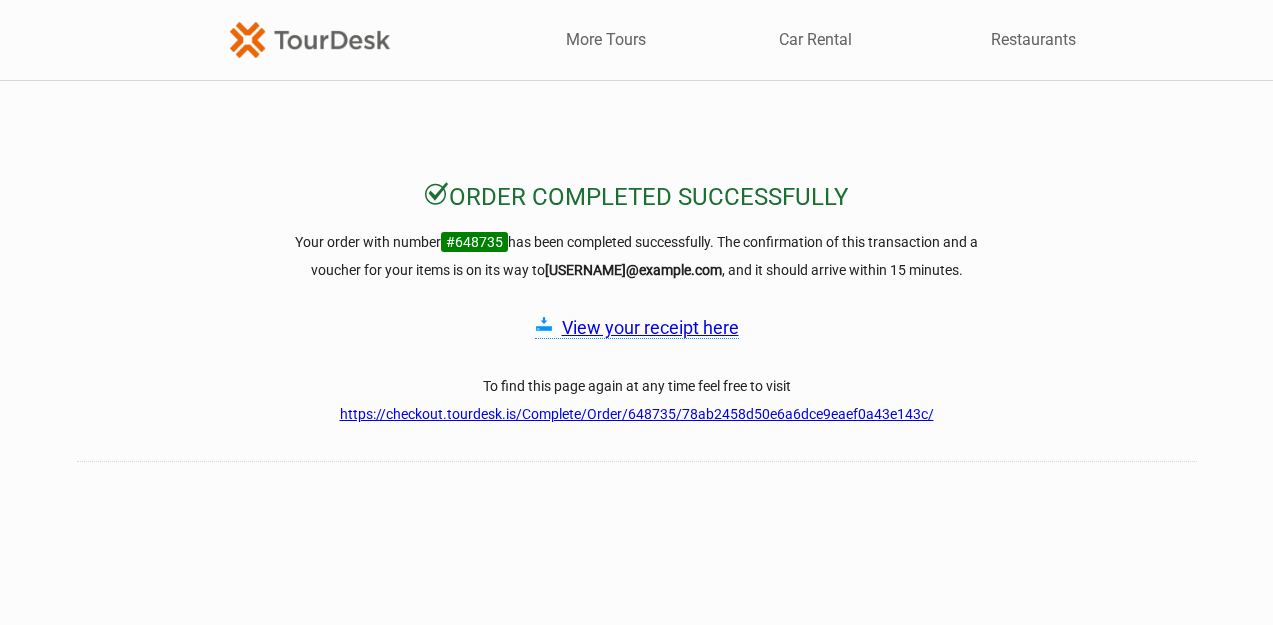 click on "View your receipt here" at bounding box center (650, 327) 